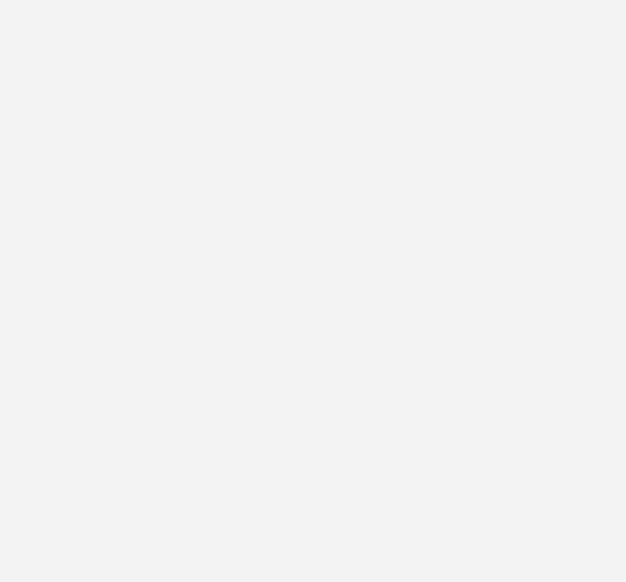 scroll, scrollTop: 0, scrollLeft: 0, axis: both 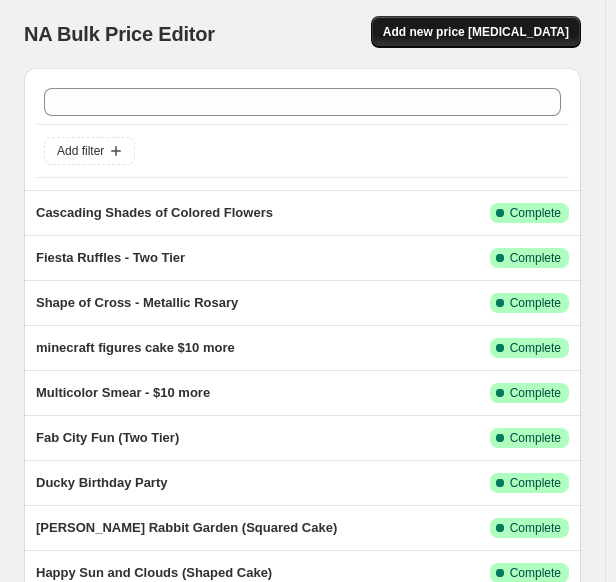 click on "Add new price [MEDICAL_DATA]" at bounding box center [476, 32] 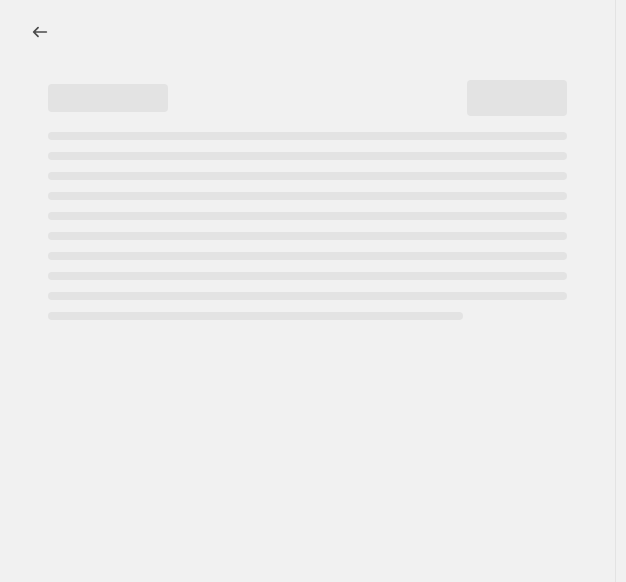 select on "percentage" 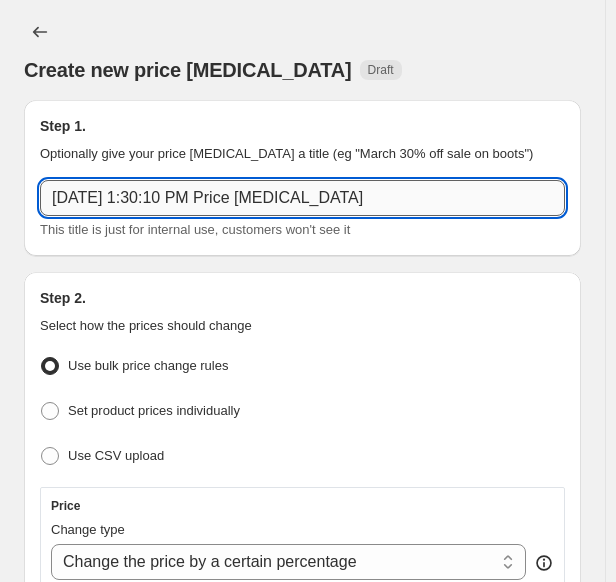 click on "[DATE] 1:30:10 PM Price [MEDICAL_DATA]" at bounding box center [302, 198] 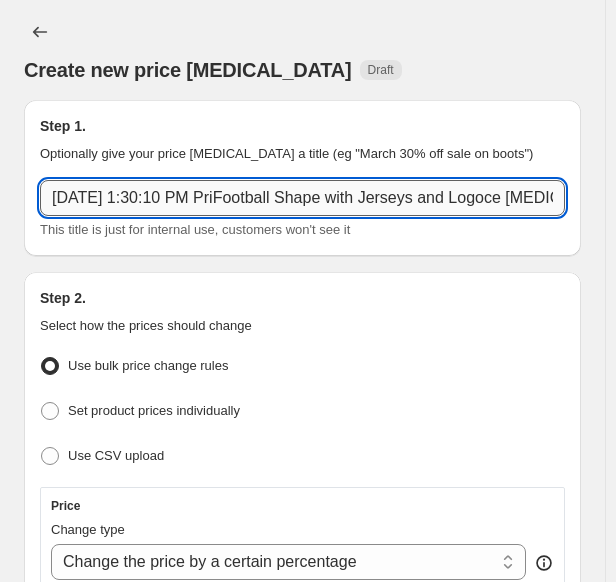 click on "[DATE] 1:30:10 PM PriFootball Shape with Jerseys and Logoce [MEDICAL_DATA]" at bounding box center (302, 198) 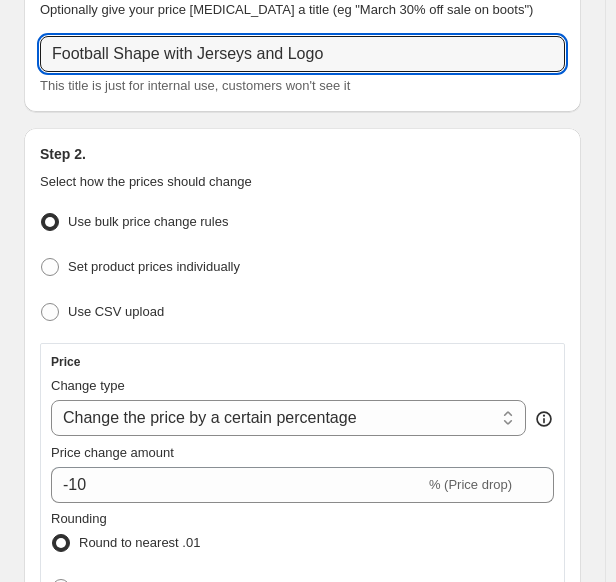scroll, scrollTop: 300, scrollLeft: 0, axis: vertical 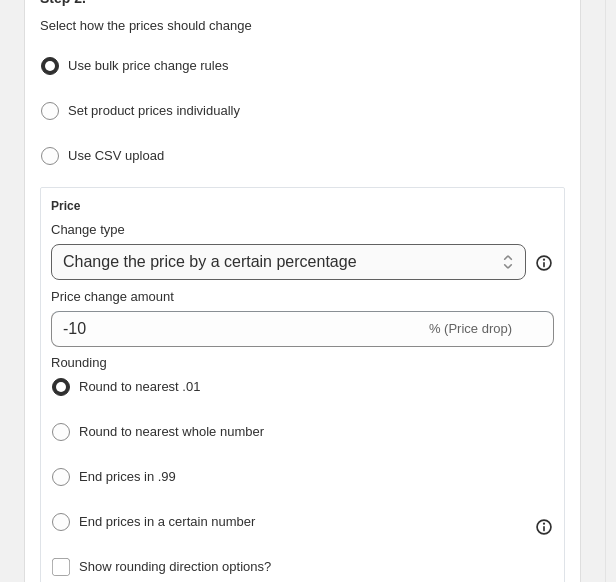 type on "Football Shape with Jerseys and Logo" 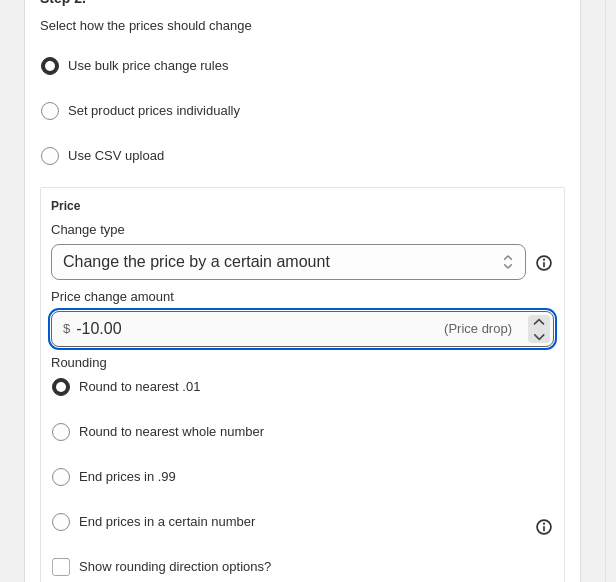click on "-10.00" at bounding box center (258, 329) 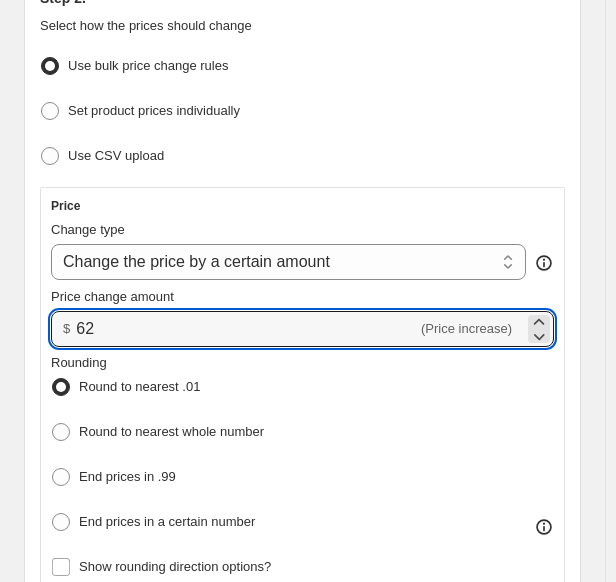 type on "62.00" 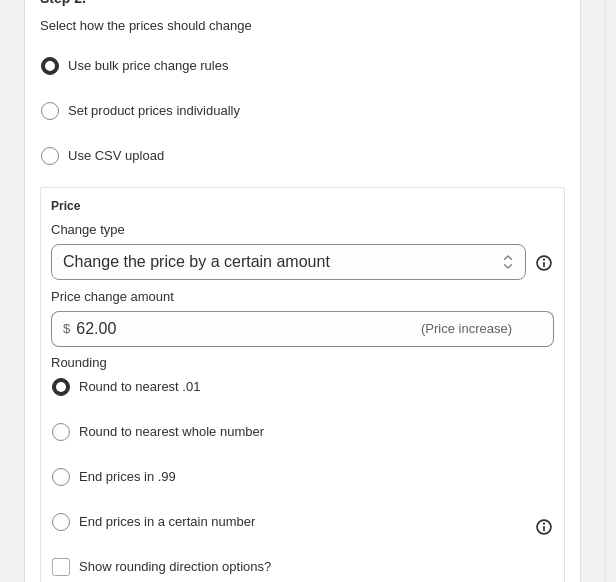 click on "Step 2. Select how the prices should change Use bulk price change rules Set product prices individually Use CSV upload Price Change type Change the price to a certain amount Change the price by a certain amount Change the price by a certain percentage Change the price to the current compare at price (price before sale) Change the price by a certain amount relative to the compare at price Change the price by a certain percentage relative to the compare at price Don't change the price Change the price by a certain percentage relative to the cost per item Change price to certain cost margin Change the price by a certain amount Price change amount $ 62.00  (Price increase) Rounding Round to nearest .01 Round to nearest whole number End prices in .99 End prices in a certain number Show rounding direction options? Compare at price What's the compare at price? Change type Change the compare at price to the current price (sale) Change the compare at price to a certain amount Don't change the compare at price $20.50" at bounding box center (302, 528) 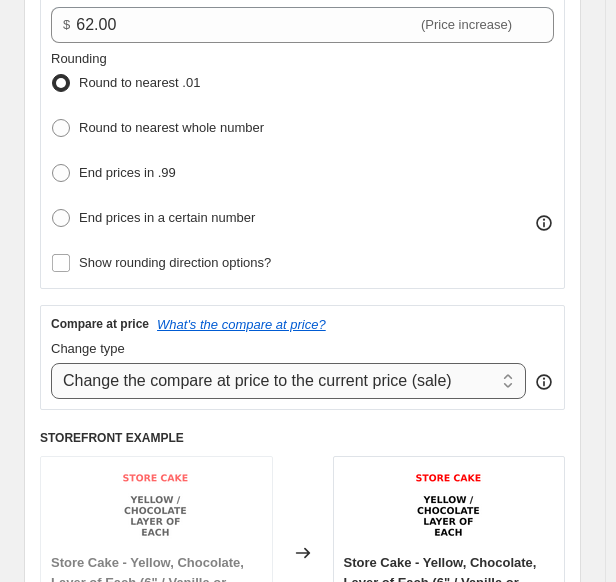 drag, startPoint x: 153, startPoint y: 364, endPoint x: 153, endPoint y: 387, distance: 23 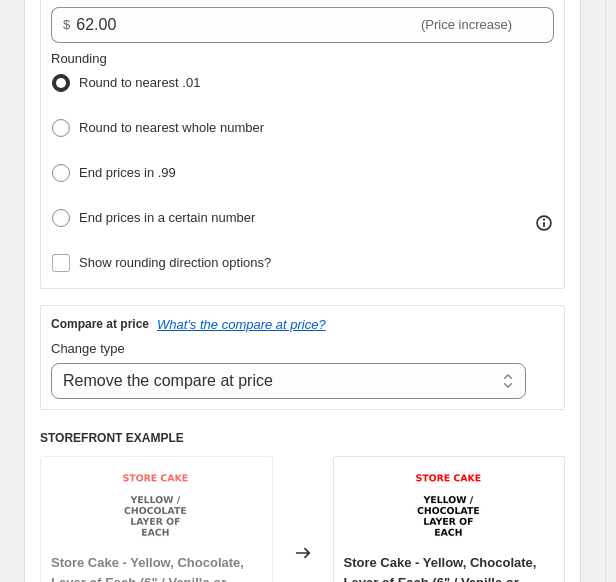 click on "Step 2. Select how the prices should change Use bulk price change rules Set product prices individually Use CSV upload Price Change type Change the price to a certain amount Change the price by a certain amount Change the price by a certain percentage Change the price to the current compare at price (price before sale) Change the price by a certain amount relative to the compare at price Change the price by a certain percentage relative to the compare at price Don't change the price Change the price by a certain percentage relative to the cost per item Change price to certain cost margin Change the price by a certain amount Price change amount $ 62.00  (Price increase) Rounding Round to nearest .01 Round to nearest whole number End prices in .99 End prices in a certain number Show rounding direction options? Compare at price What's the compare at price? Change type Change the compare at price to the current price (sale) Change the compare at price to a certain amount Don't change the compare at price $20.50" at bounding box center (302, 224) 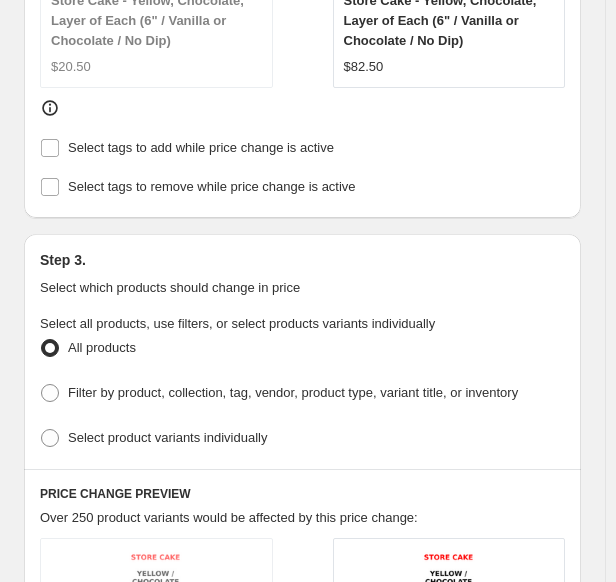 scroll, scrollTop: 1168, scrollLeft: 0, axis: vertical 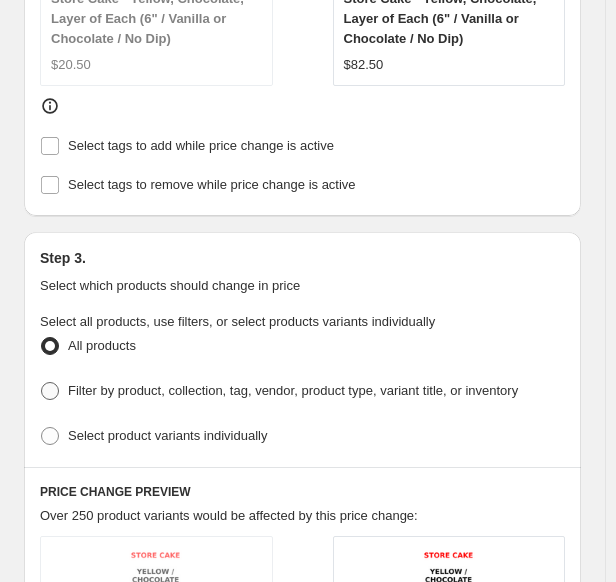 click on "Filter by product, collection, tag, vendor, product type, variant title, or inventory" at bounding box center [293, 390] 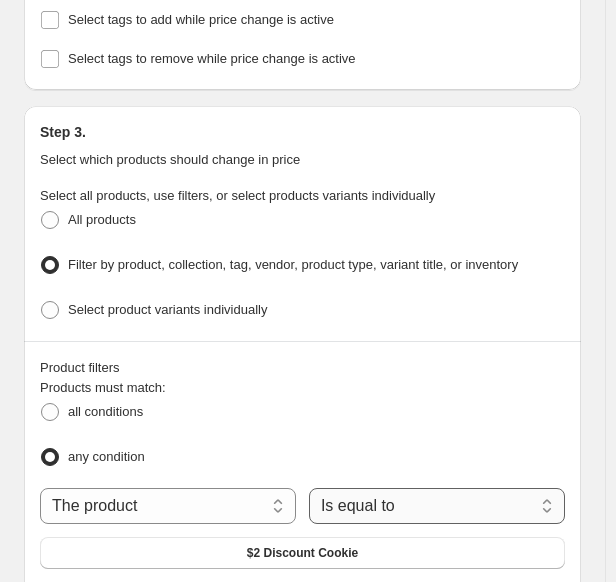scroll, scrollTop: 1230, scrollLeft: 0, axis: vertical 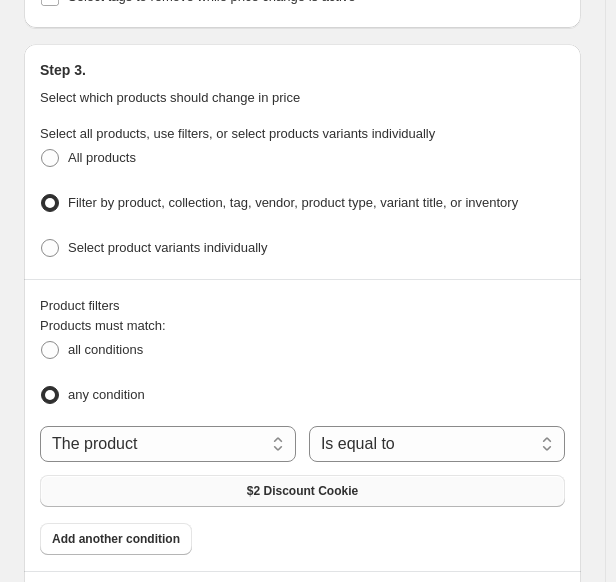 click on "$2 Discount Cookie" at bounding box center [302, 491] 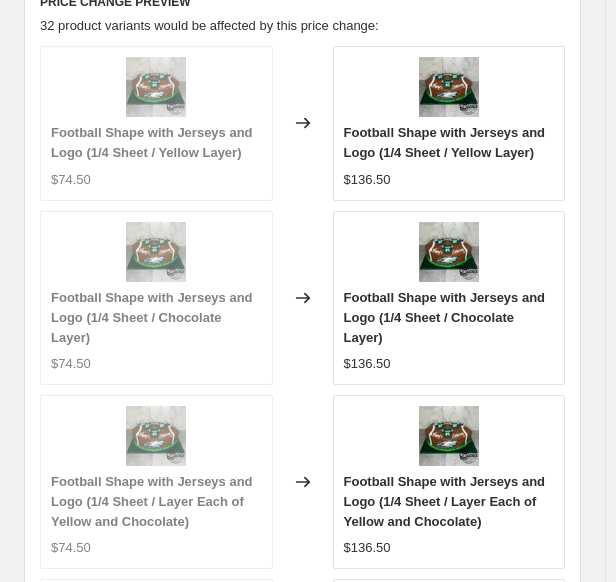 scroll, scrollTop: 2690, scrollLeft: 0, axis: vertical 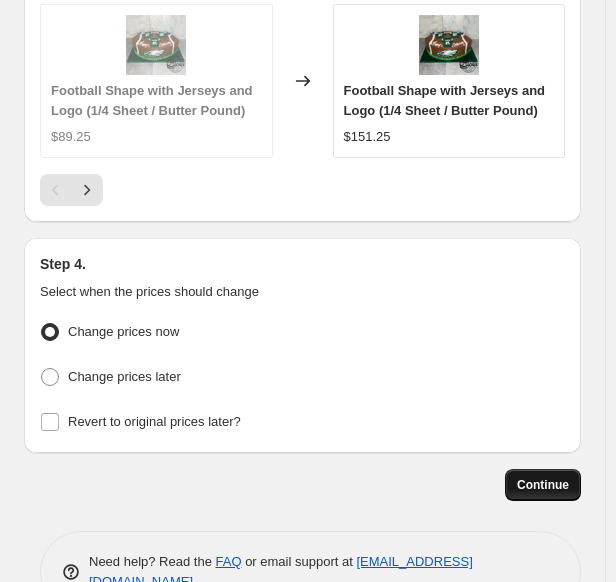 click on "Continue" at bounding box center [543, 485] 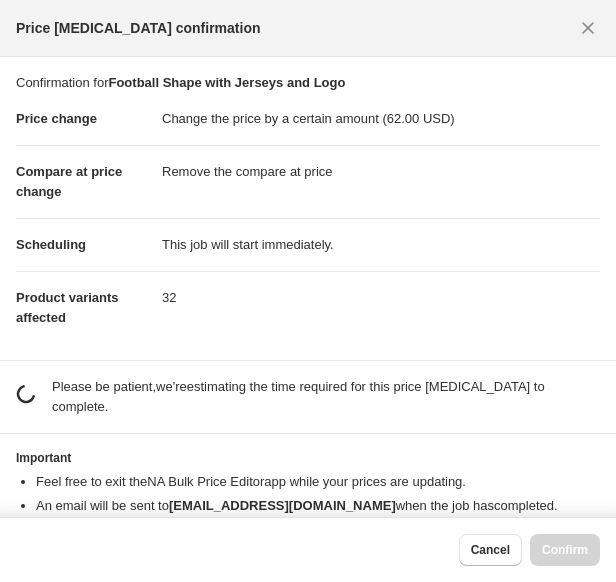 scroll, scrollTop: 0, scrollLeft: 0, axis: both 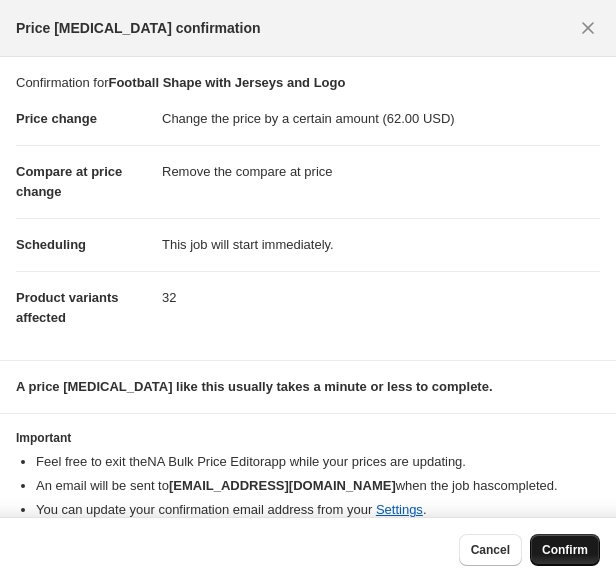 click on "Confirm" at bounding box center [565, 550] 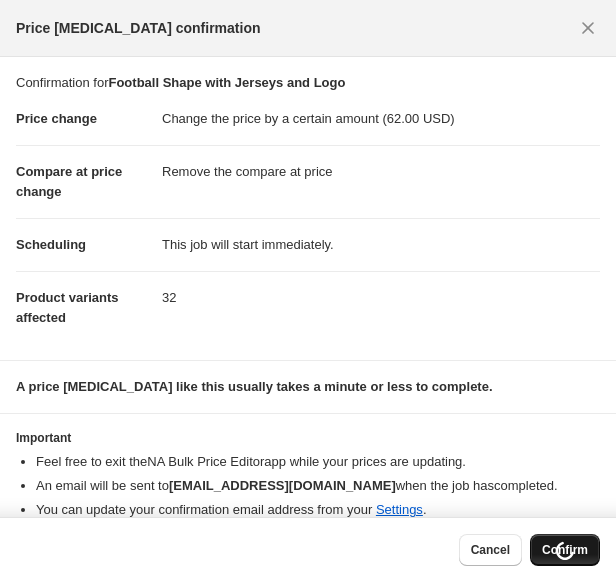scroll, scrollTop: 2750, scrollLeft: 0, axis: vertical 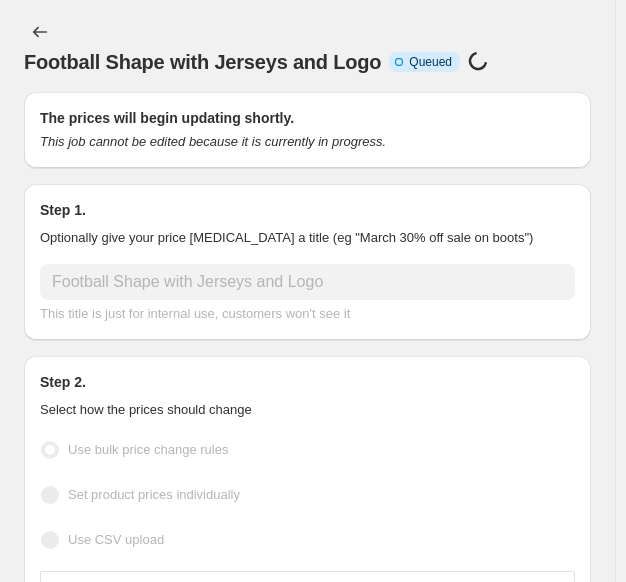 select on "by" 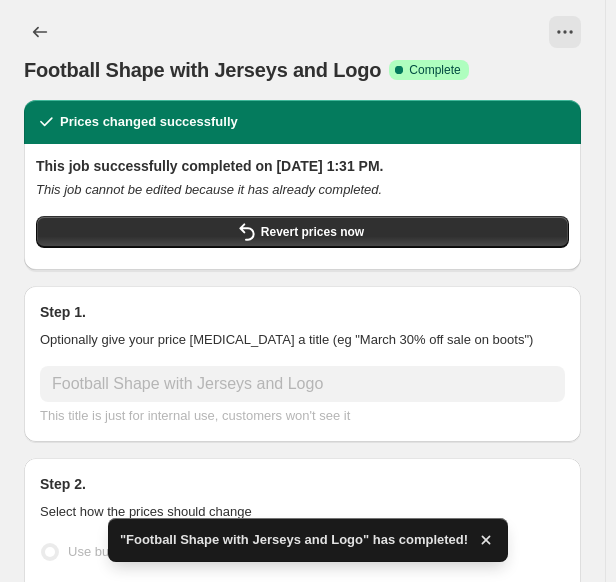 click 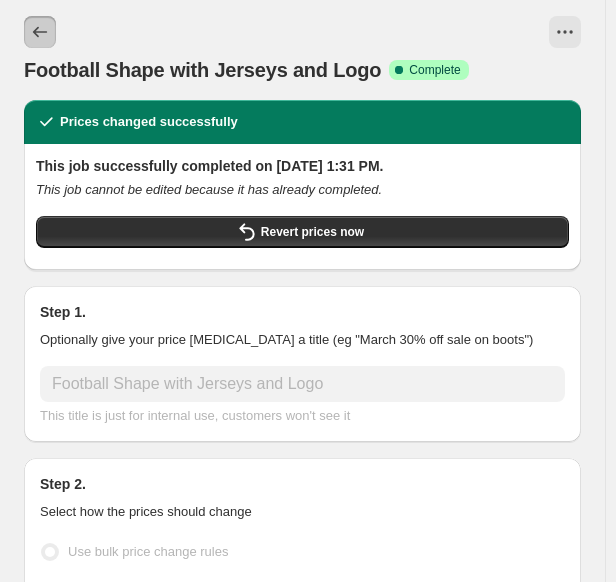 click 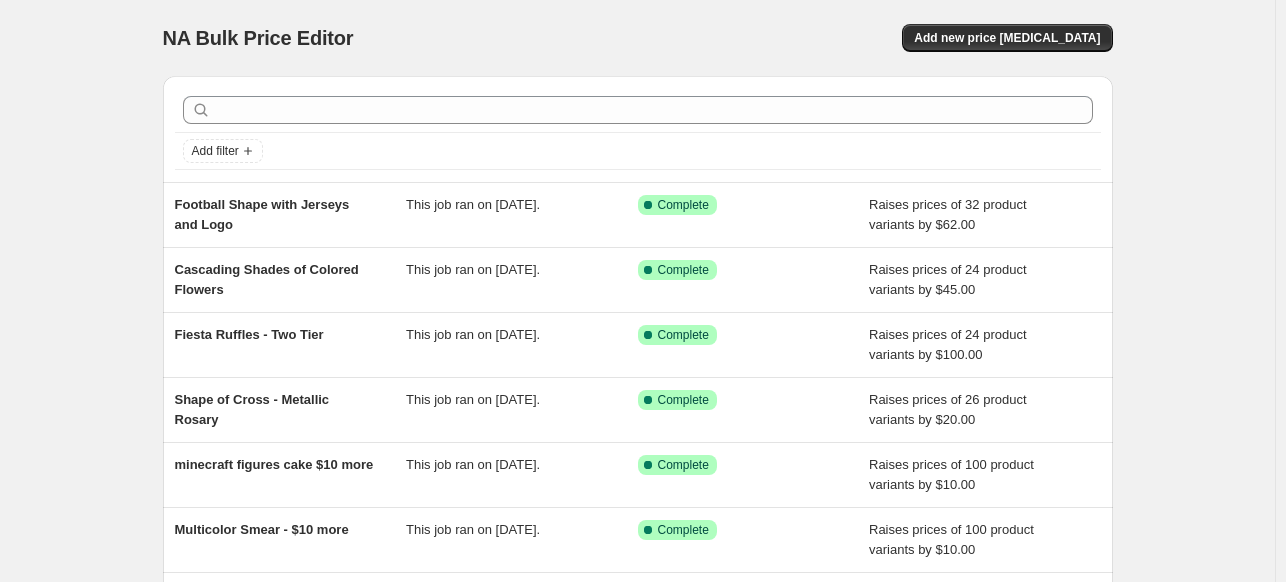 click on "NA Bulk Price Editor. This page is ready NA Bulk Price Editor Add new price [MEDICAL_DATA] Add filter   Football Shape with Jerseys and Logo This job ran on [DATE]. Success Complete Complete Raises prices of 32 product variants by $62.00 Cascading Shades of Colored Flowers This job ran on [DATE]. Success Complete Complete Raises prices of 24 product variants by $45.00 Fiesta Ruffles - Two Tier This job ran on [DATE]. Success Complete Complete Raises prices of 24 product variants by $100.00 Shape of Cross - Metallic Rosary This job ran on [DATE]. Success Complete Complete Raises prices of 26 product variants by $20.00 minecraft figures cake $10 more This job ran on [DATE]. Success Complete Complete Raises prices of 100 product variants by $10.00 Multicolor Smear - $10 more This job ran on [DATE]. Success Complete Complete Raises prices of 100 product variants by $10.00 Fab City Fun (Two Tier) This job ran on [DATE]. Success Complete Complete Ducky Birthday Party   FAQ" at bounding box center [637, 515] 